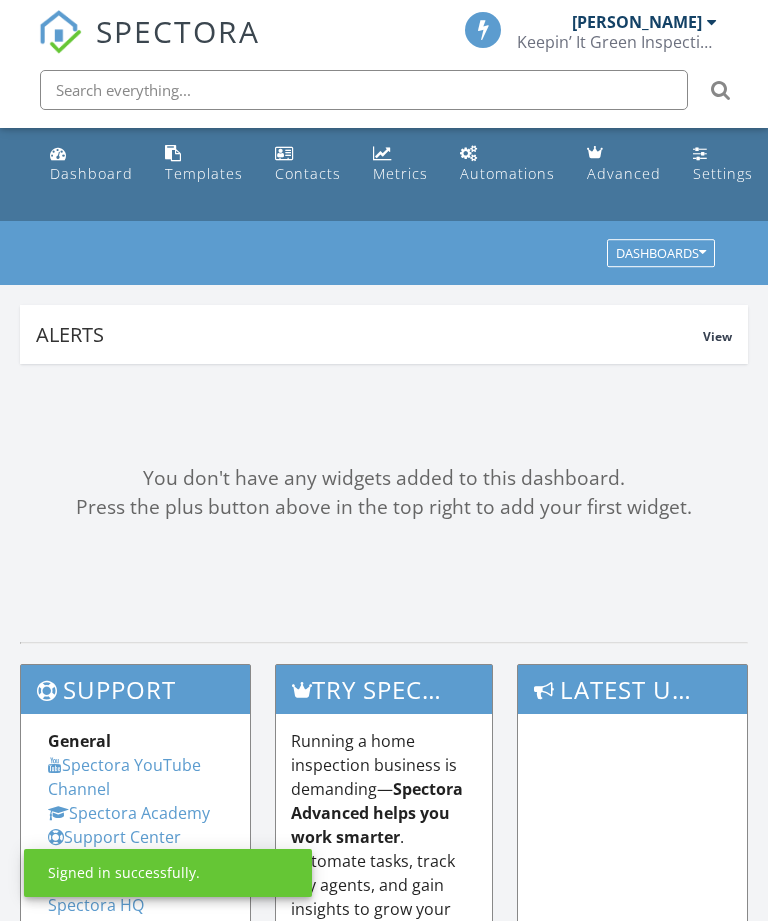 scroll, scrollTop: 0, scrollLeft: 0, axis: both 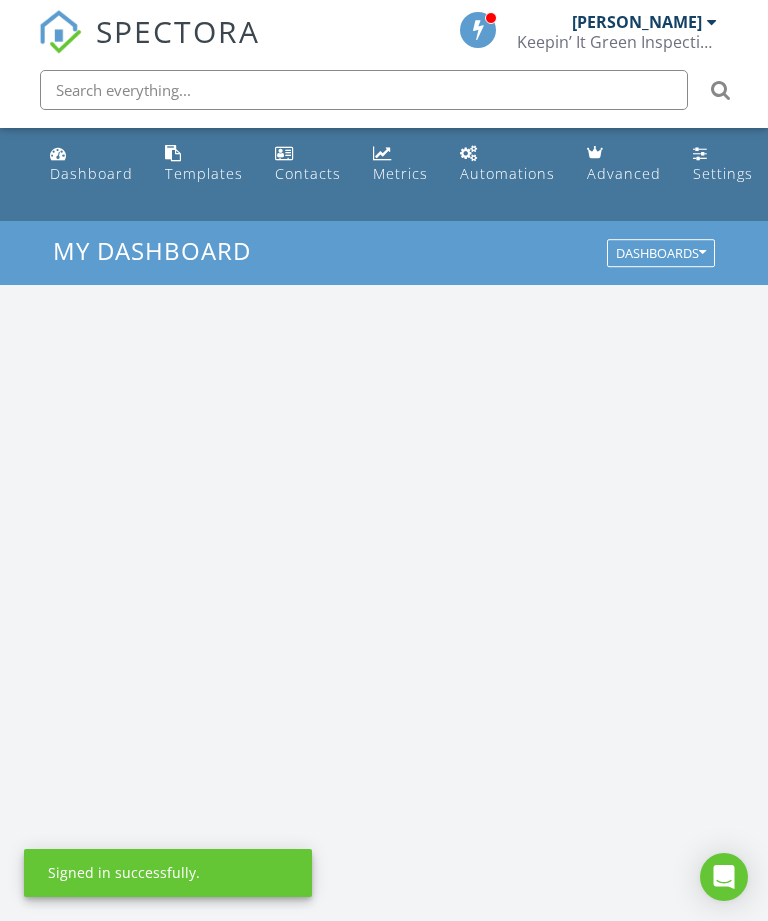 click at bounding box center (364, 90) 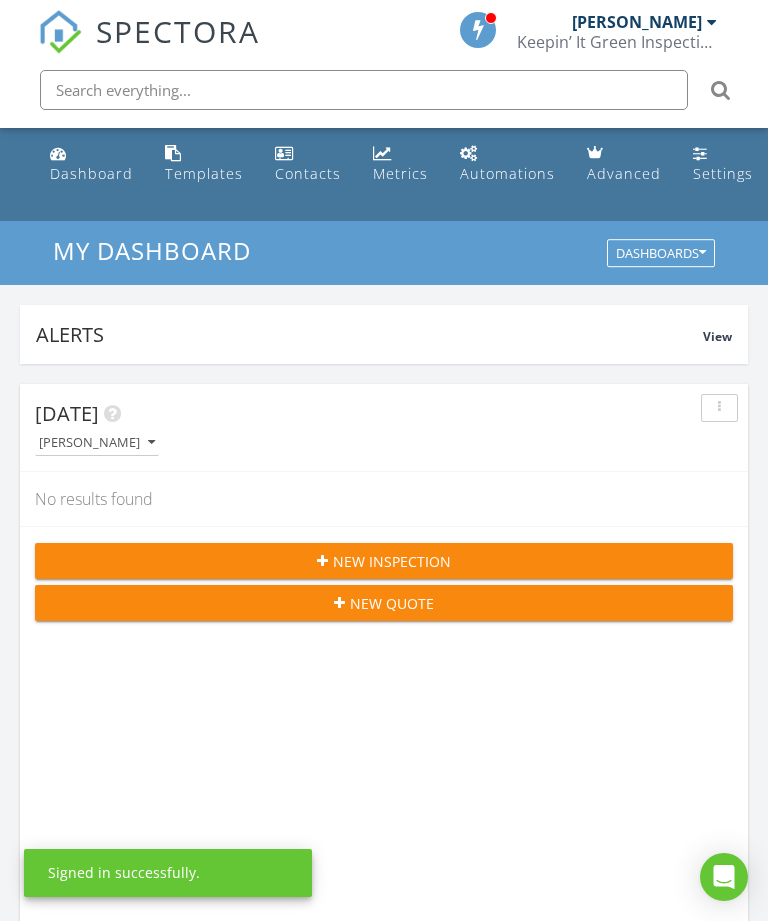 scroll, scrollTop: 10, scrollLeft: 10, axis: both 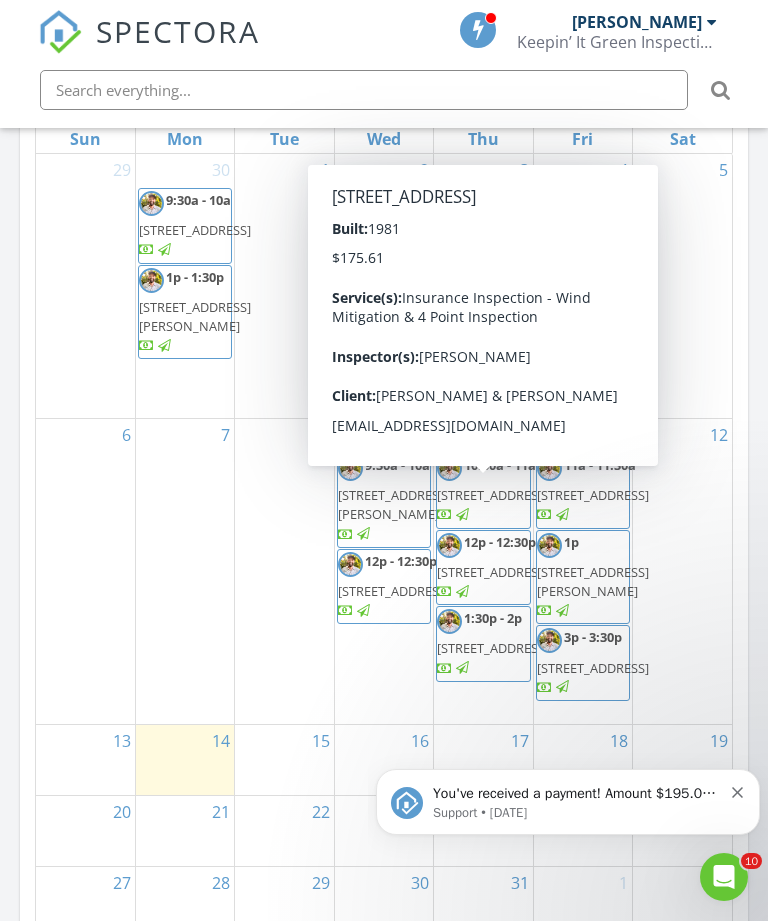 click on "3530 Pine Needle Dr B2, Greenacres 33463" at bounding box center (493, 495) 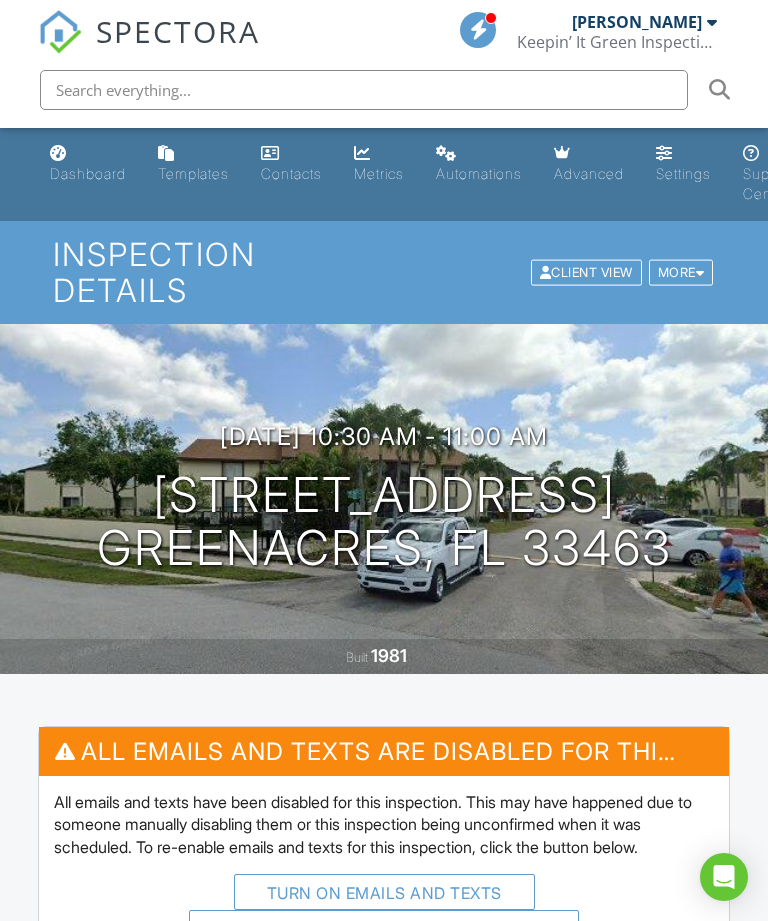 scroll, scrollTop: 214, scrollLeft: 0, axis: vertical 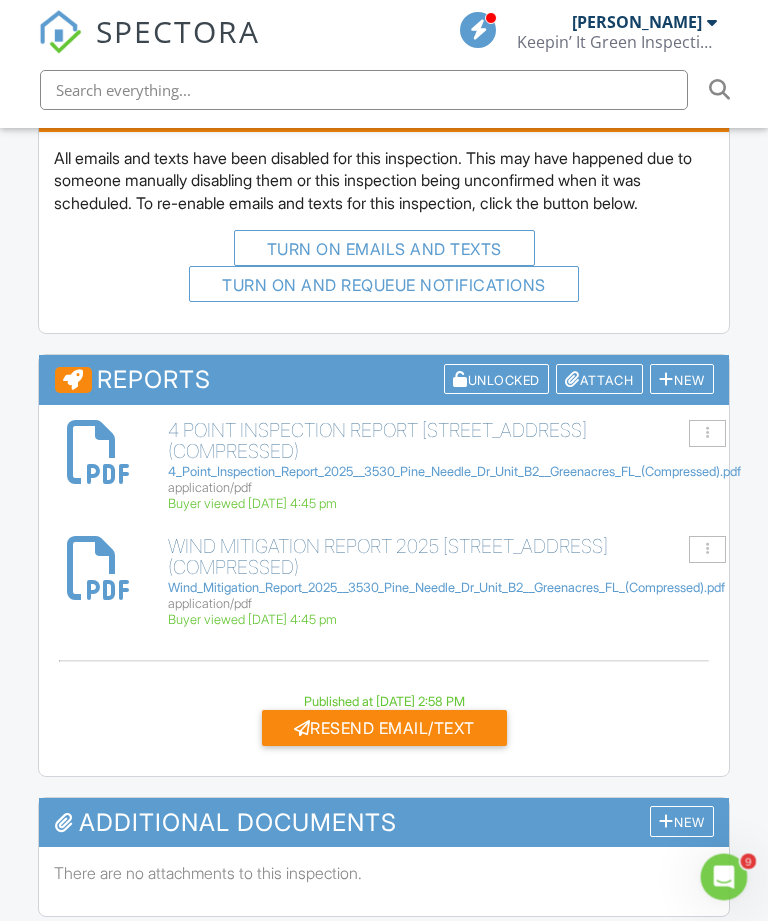 click on "4 Point Inspection Report 2025  3530 Pine Needle Dr Unit B2  Greenacres FL (Compressed)" at bounding box center [440, 441] 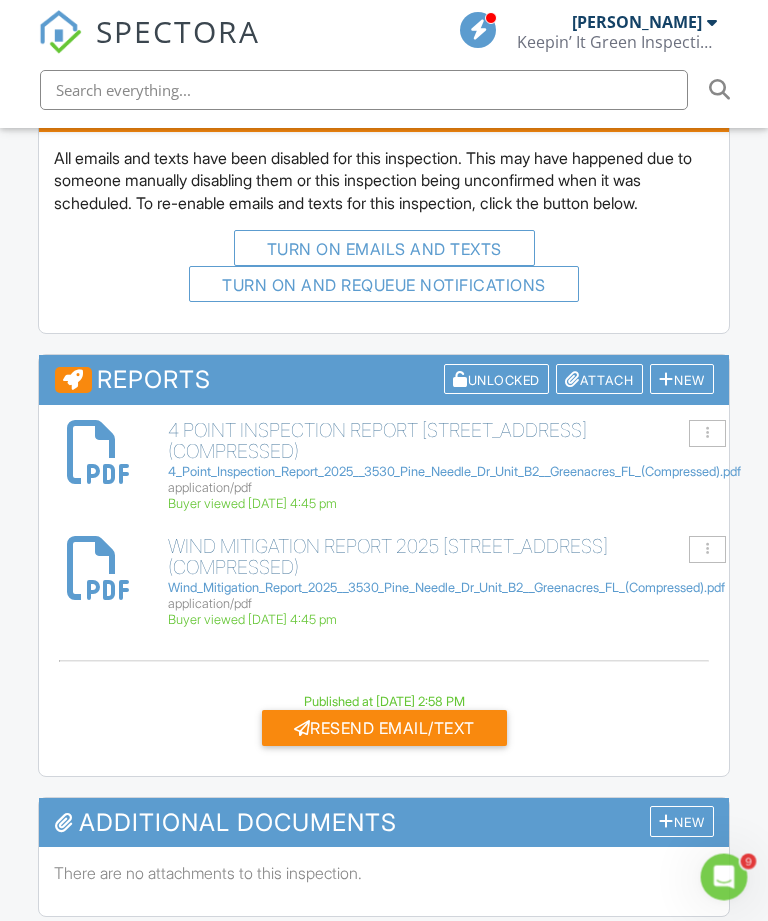 scroll, scrollTop: 676, scrollLeft: 0, axis: vertical 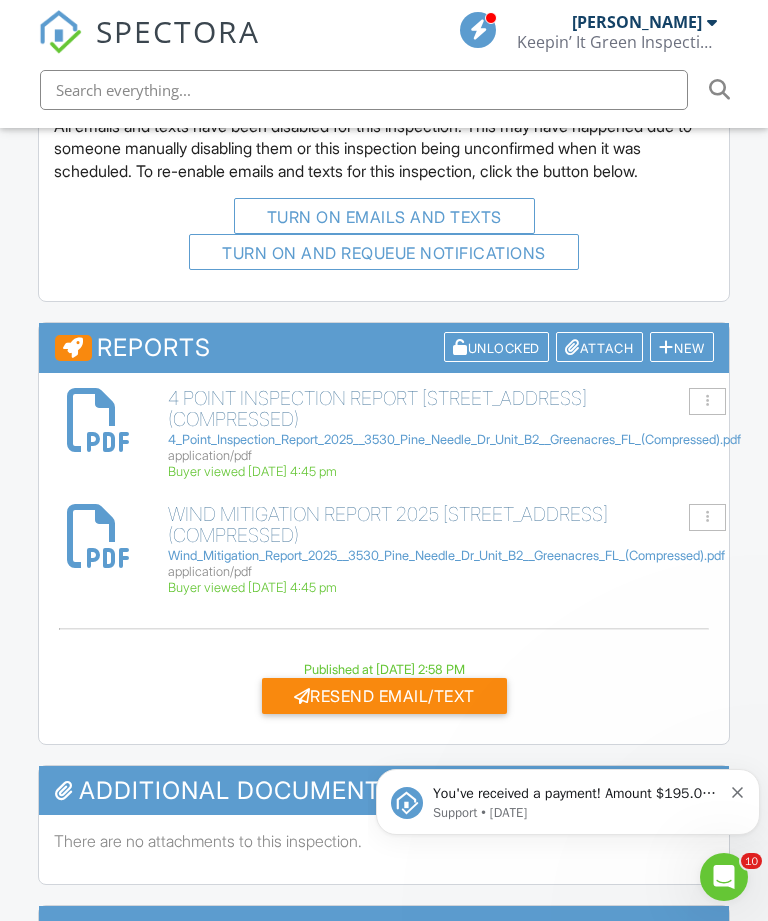 click at bounding box center [707, 401] 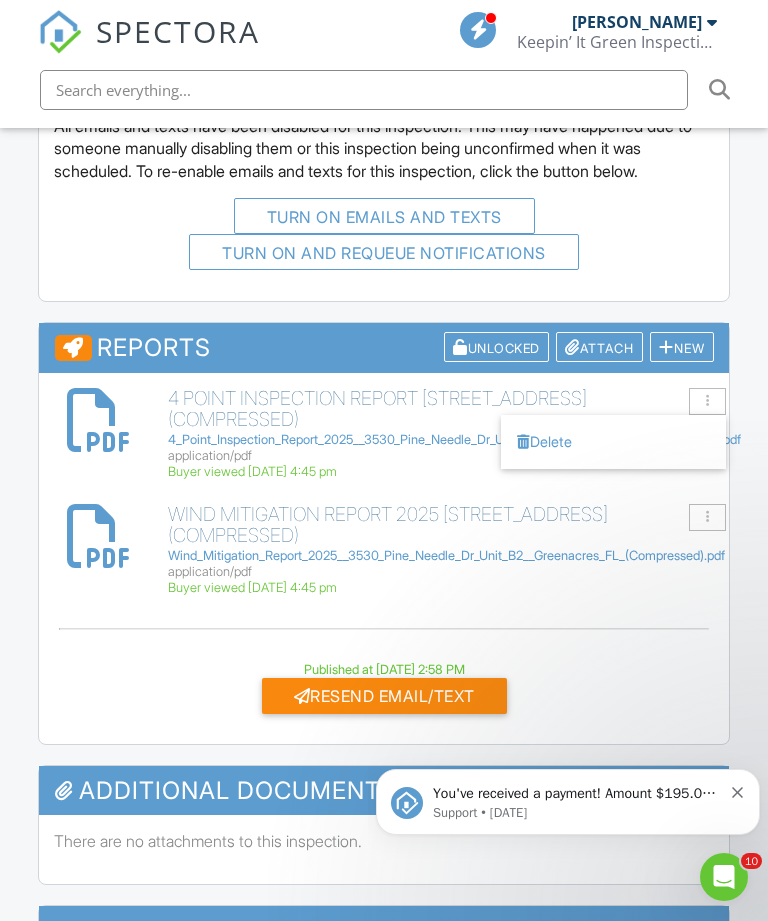 click on "Delete" at bounding box center [613, 442] 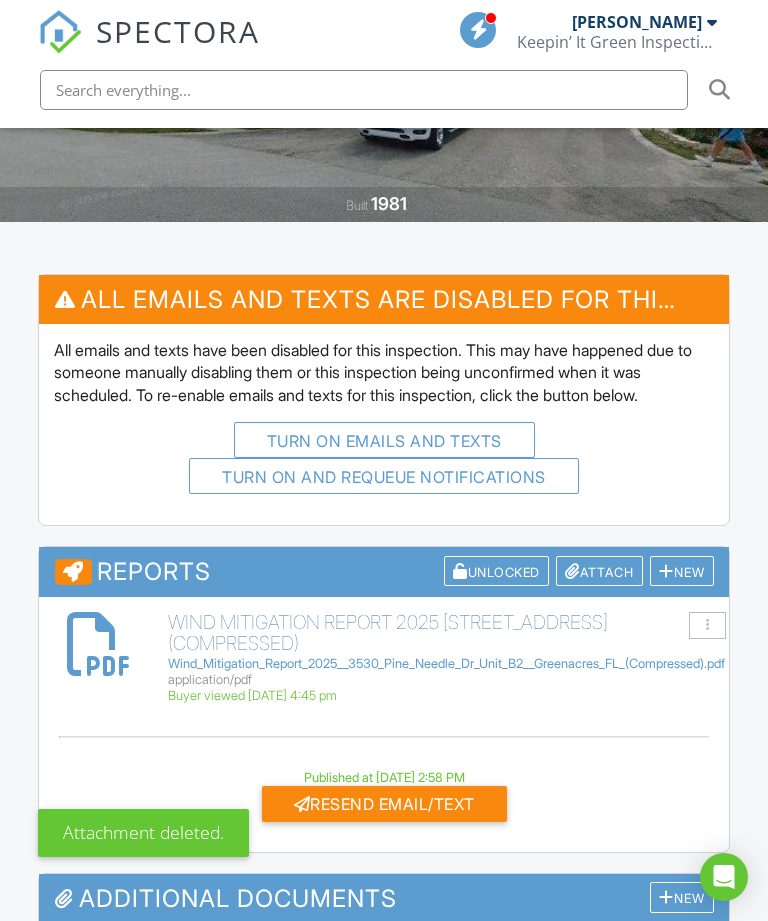 scroll, scrollTop: 492, scrollLeft: 0, axis: vertical 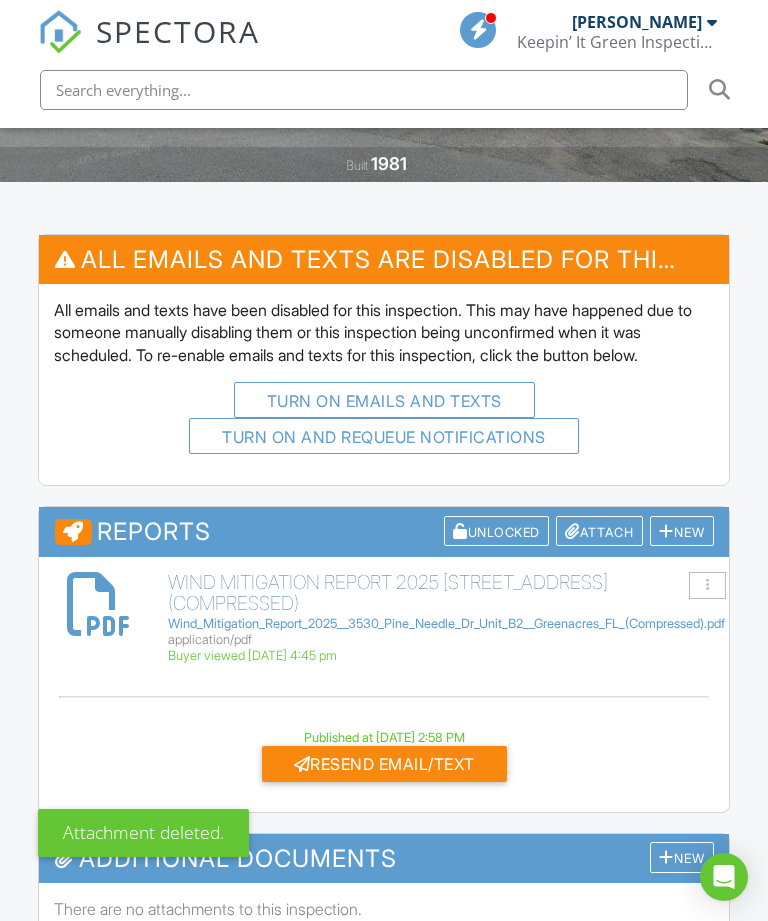 click at bounding box center (707, 585) 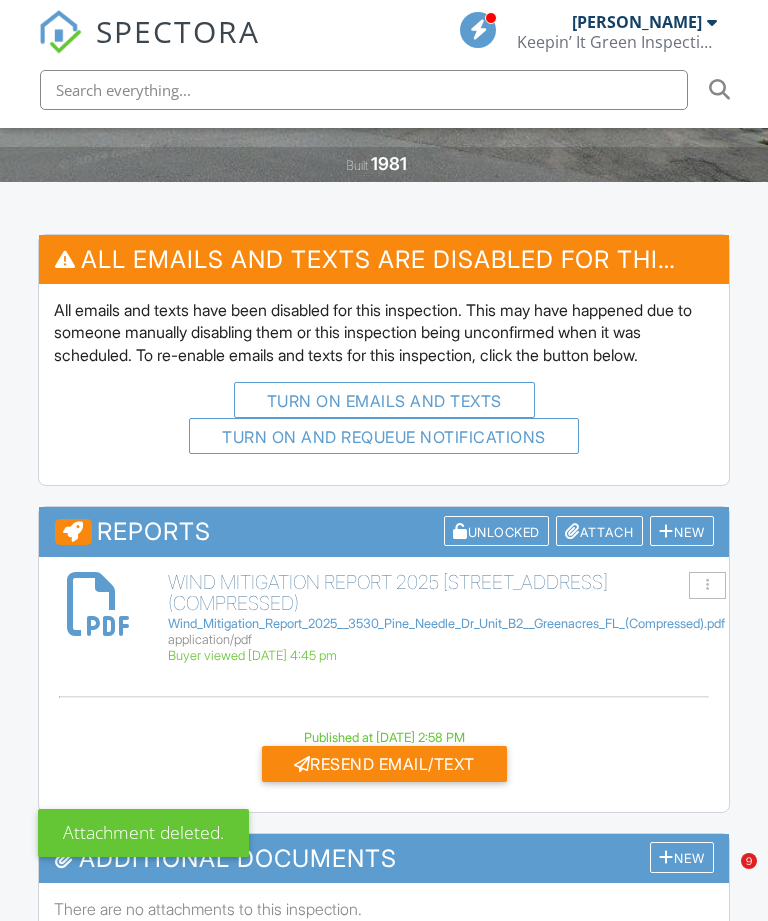 scroll, scrollTop: 0, scrollLeft: 0, axis: both 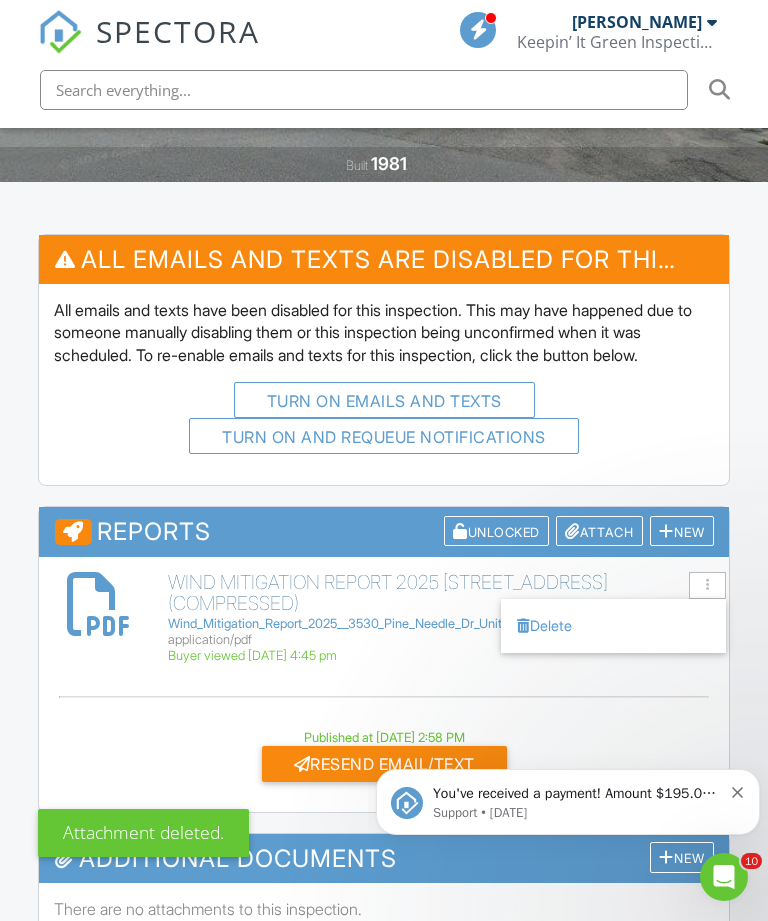 click on "Delete" at bounding box center (613, 626) 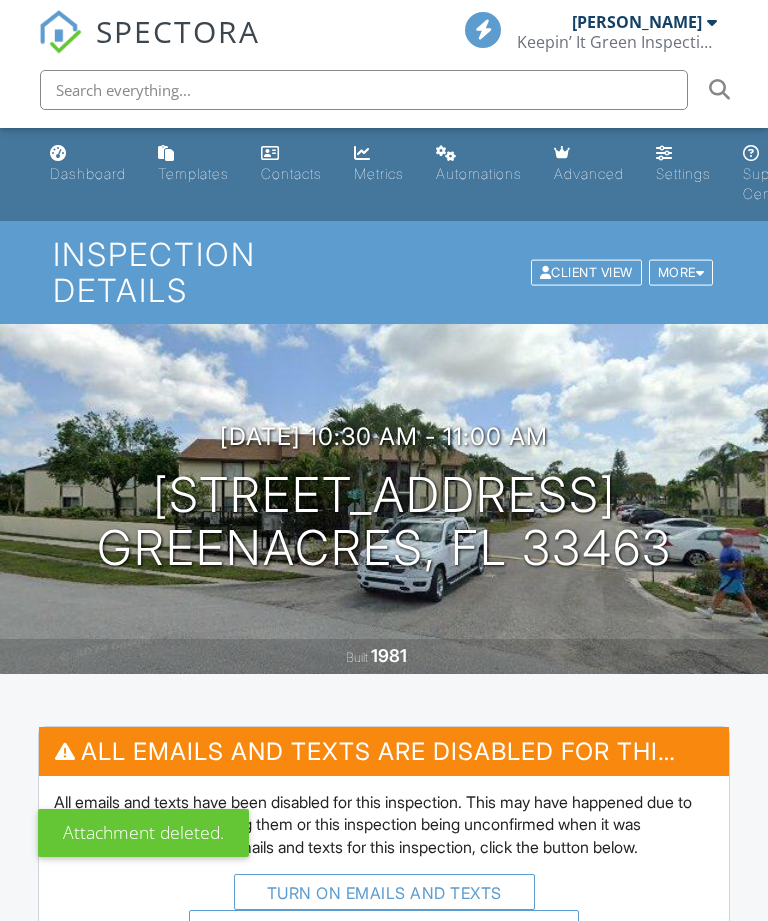 scroll, scrollTop: 0, scrollLeft: 0, axis: both 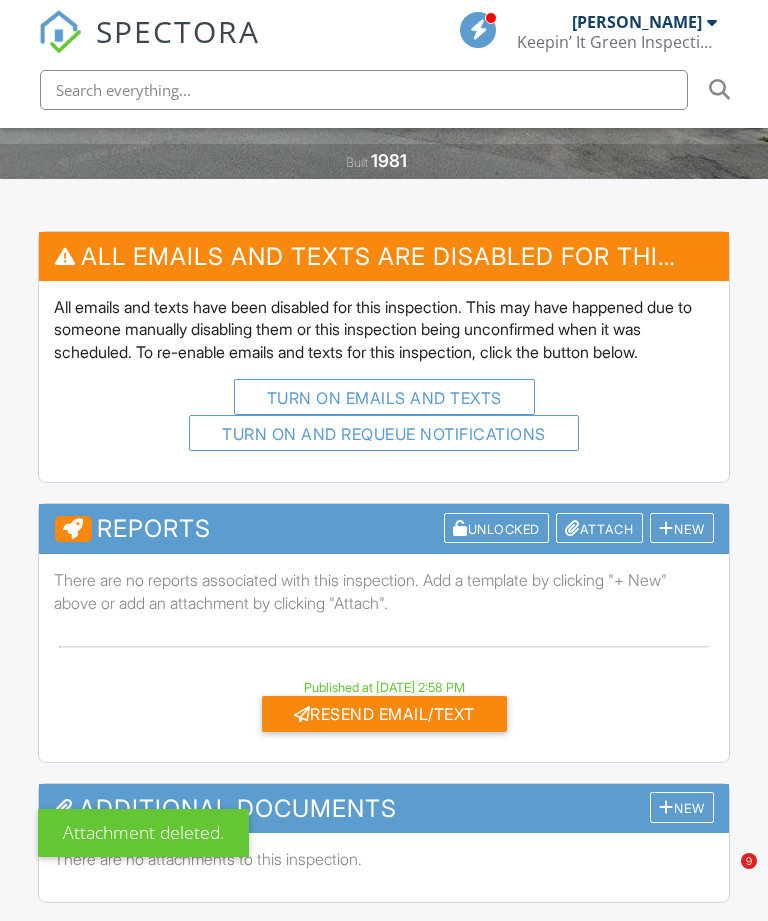 click on "Attach" at bounding box center (599, 528) 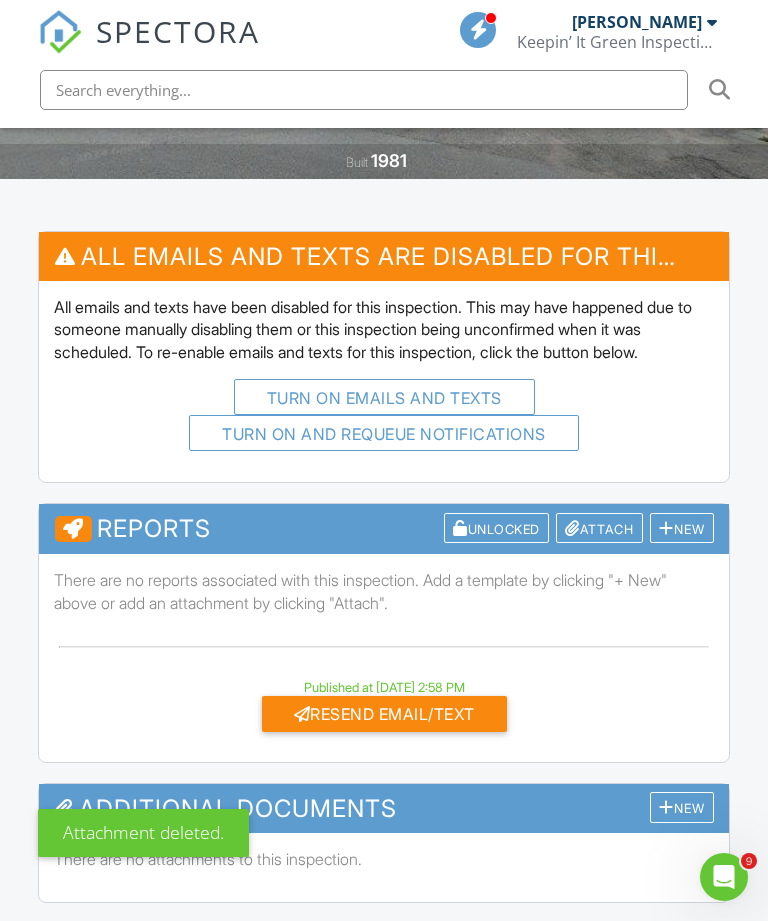 scroll, scrollTop: 0, scrollLeft: 0, axis: both 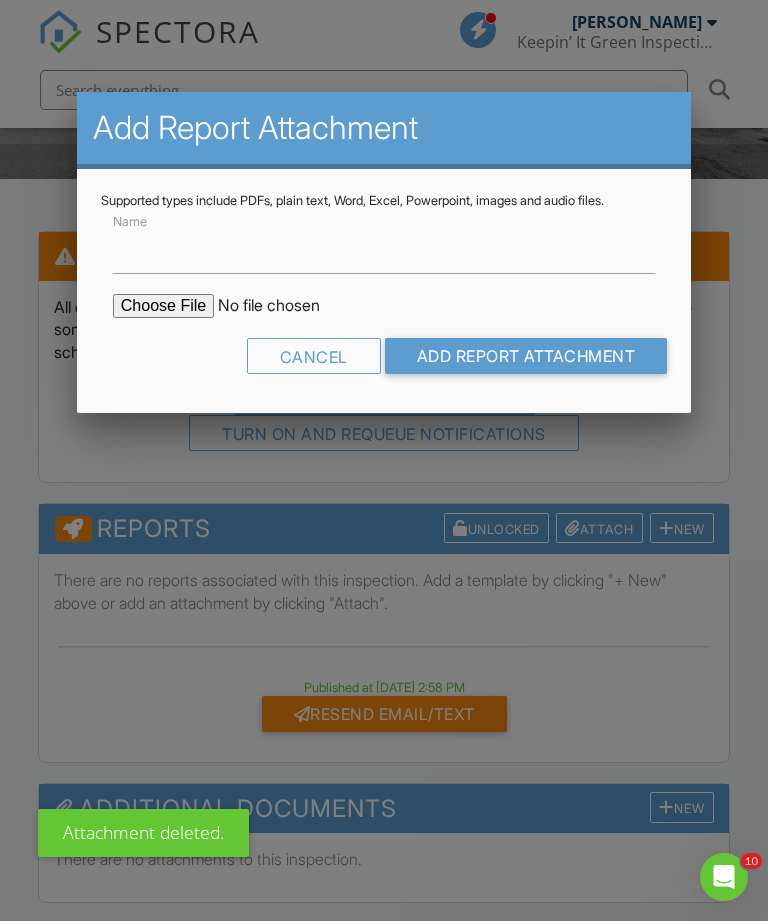 click at bounding box center (283, 306) 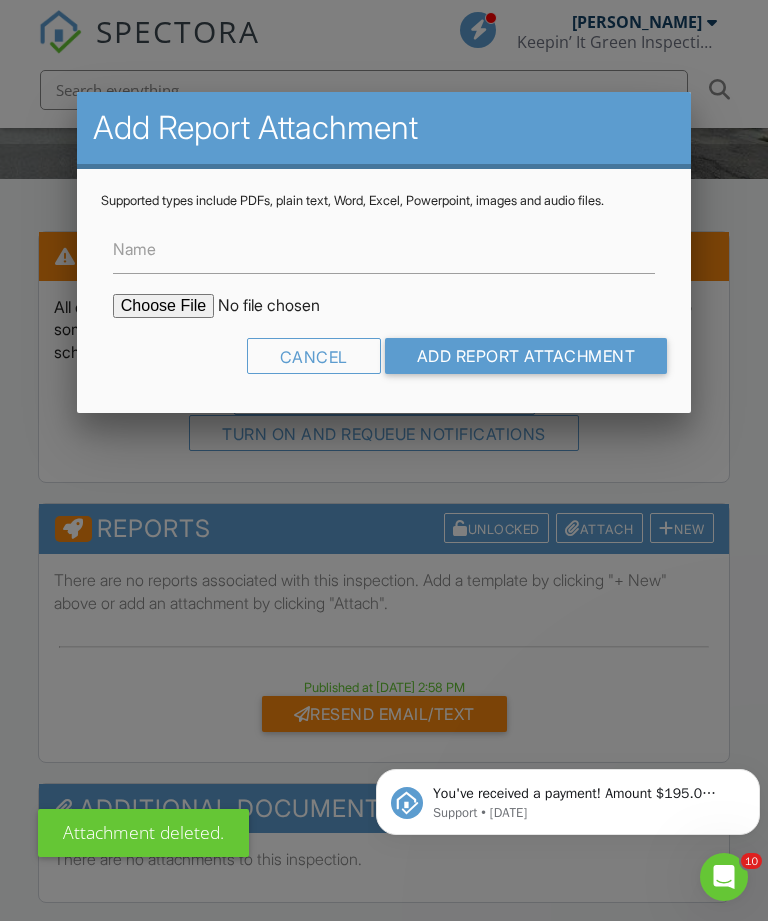 scroll, scrollTop: 0, scrollLeft: 0, axis: both 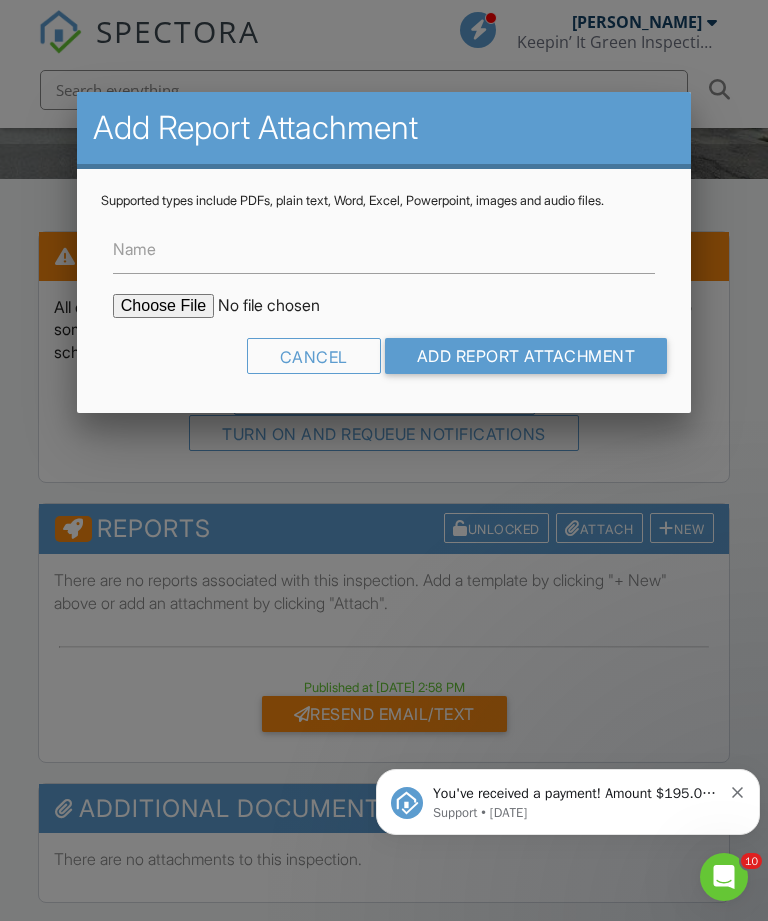 type on "C:\fakepath\Wind Mitigation Report 2025, 3530 Pine Needle Dr Unit B2, Greenacres FL (Compressed)-1.pdf" 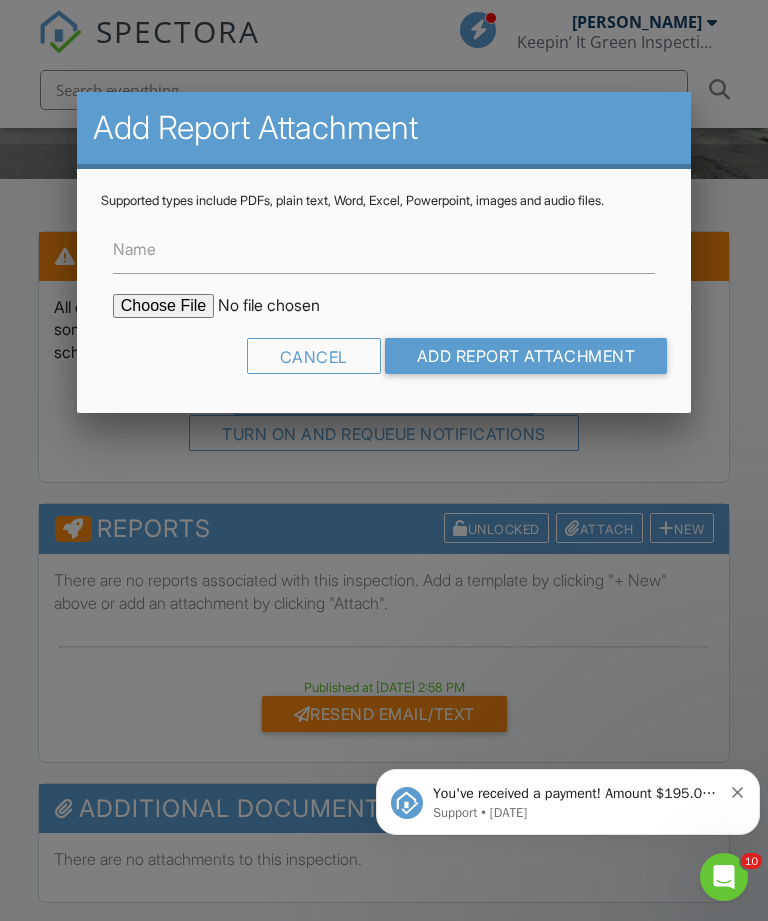 click on "Add Report Attachment" at bounding box center (526, 356) 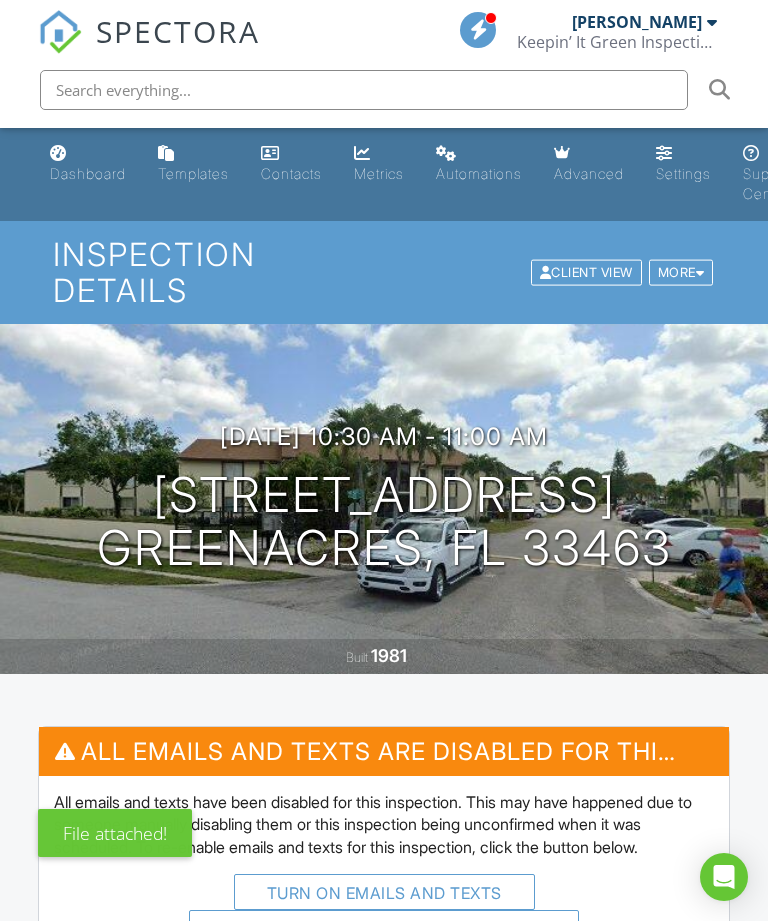 scroll, scrollTop: 0, scrollLeft: 0, axis: both 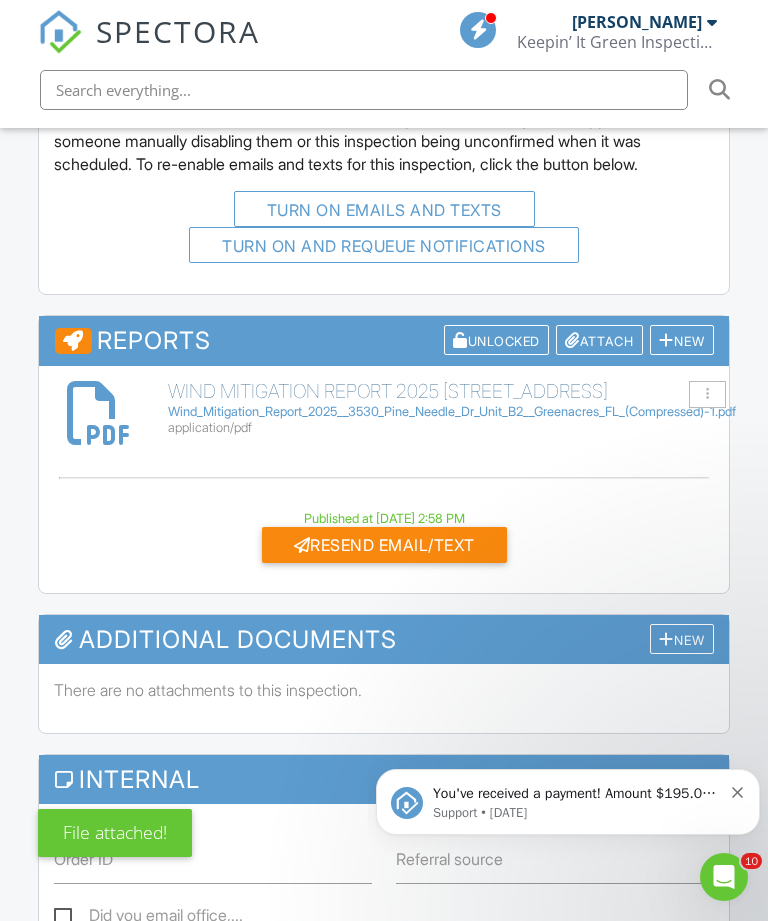 click on "Attach" at bounding box center (599, 340) 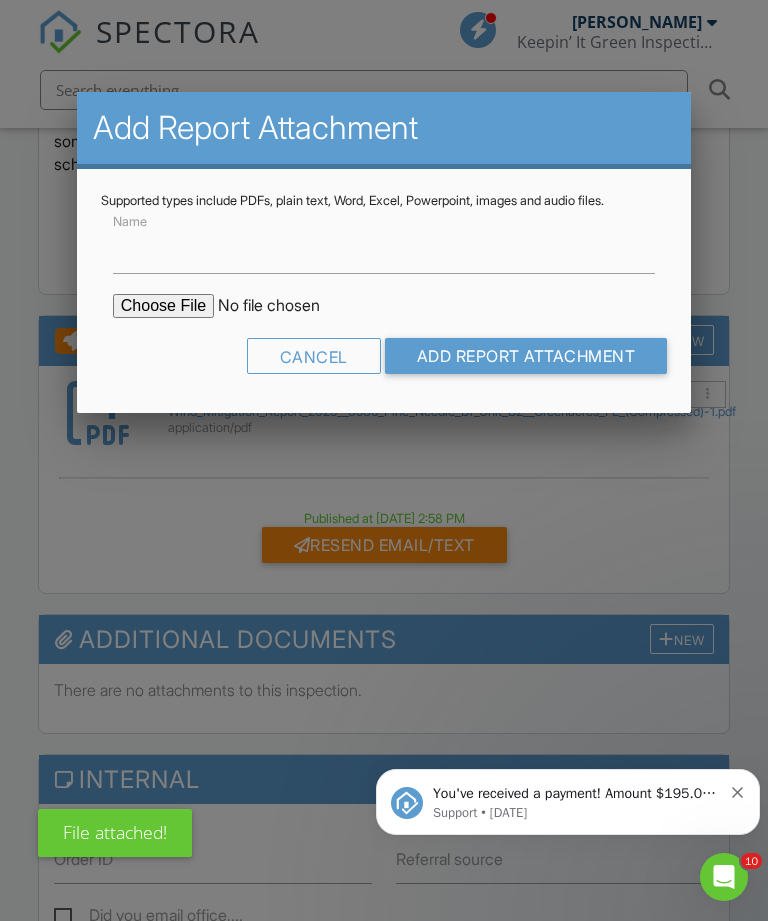 click at bounding box center (283, 306) 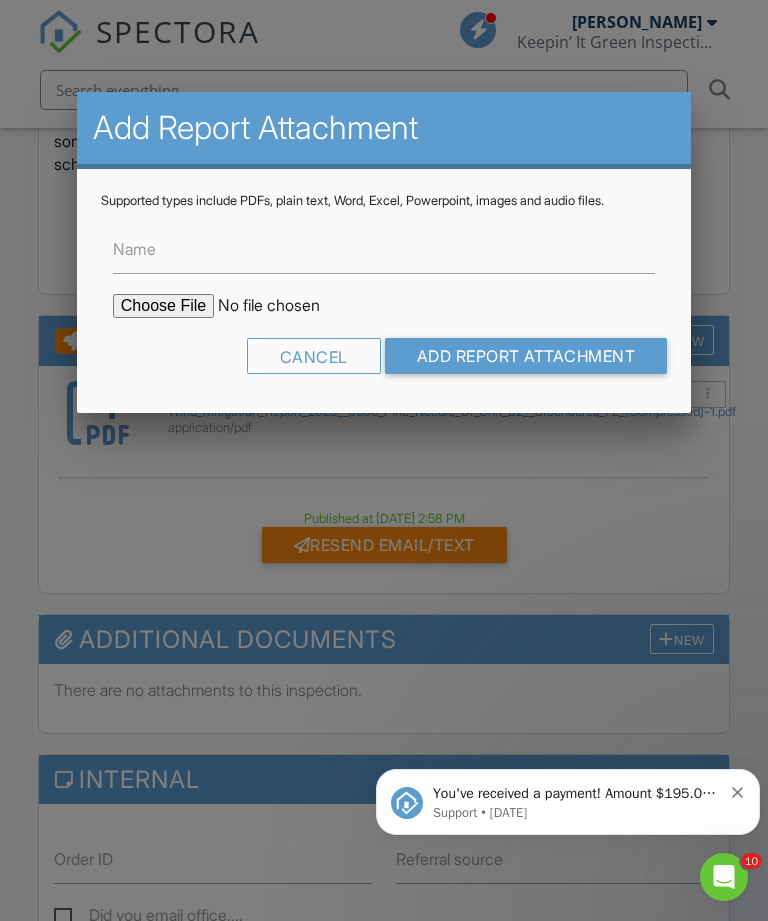 type on "C:\fakepath\4 Point Inspection Report 2025, 3530 Pine Needle Dr Unit B2, Greenacres FL (Compressed)-1.pdf" 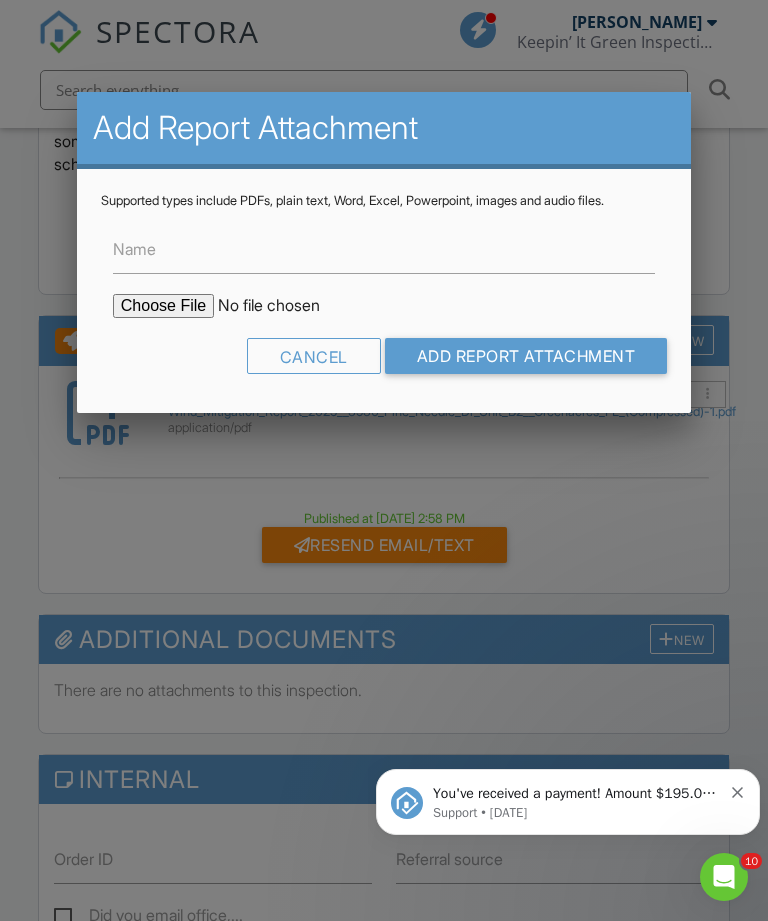 click on "Add Report Attachment" at bounding box center (526, 356) 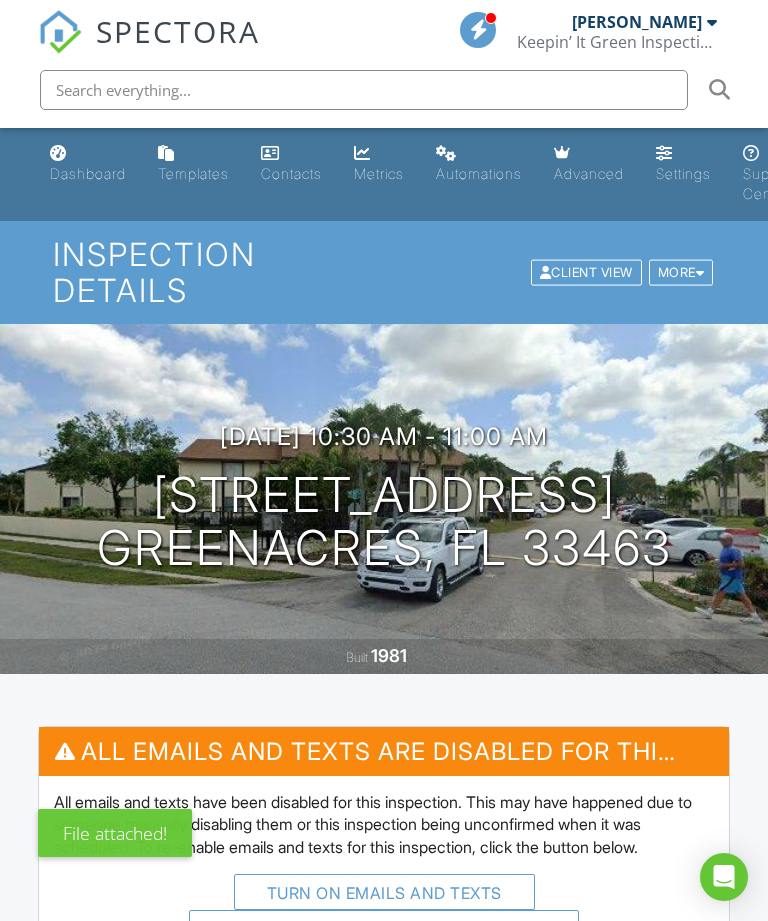 scroll, scrollTop: 0, scrollLeft: 0, axis: both 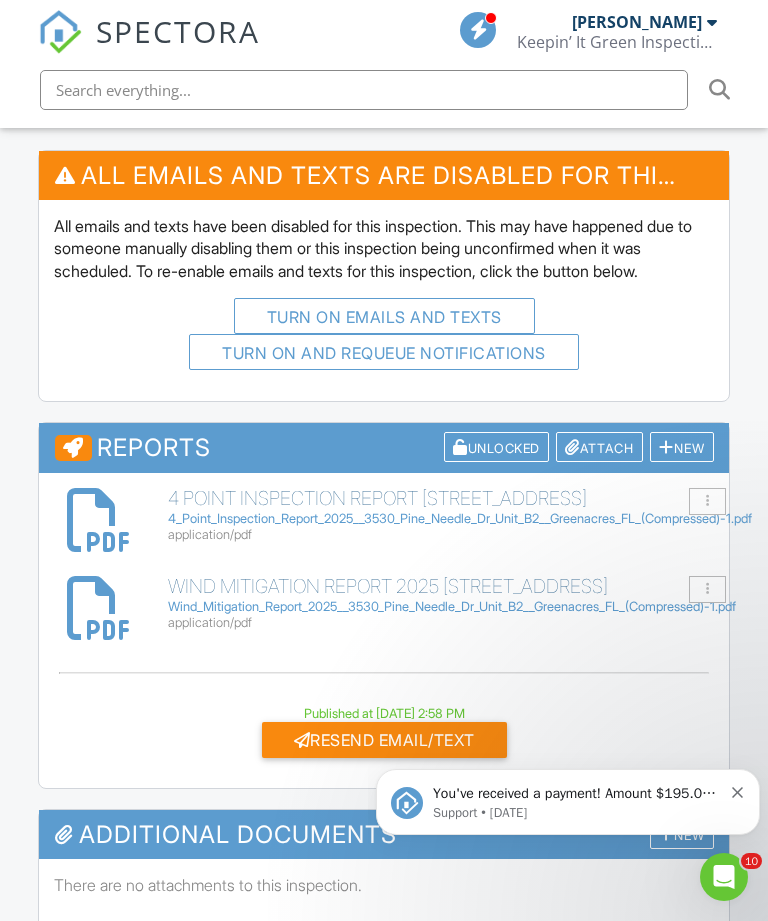 click 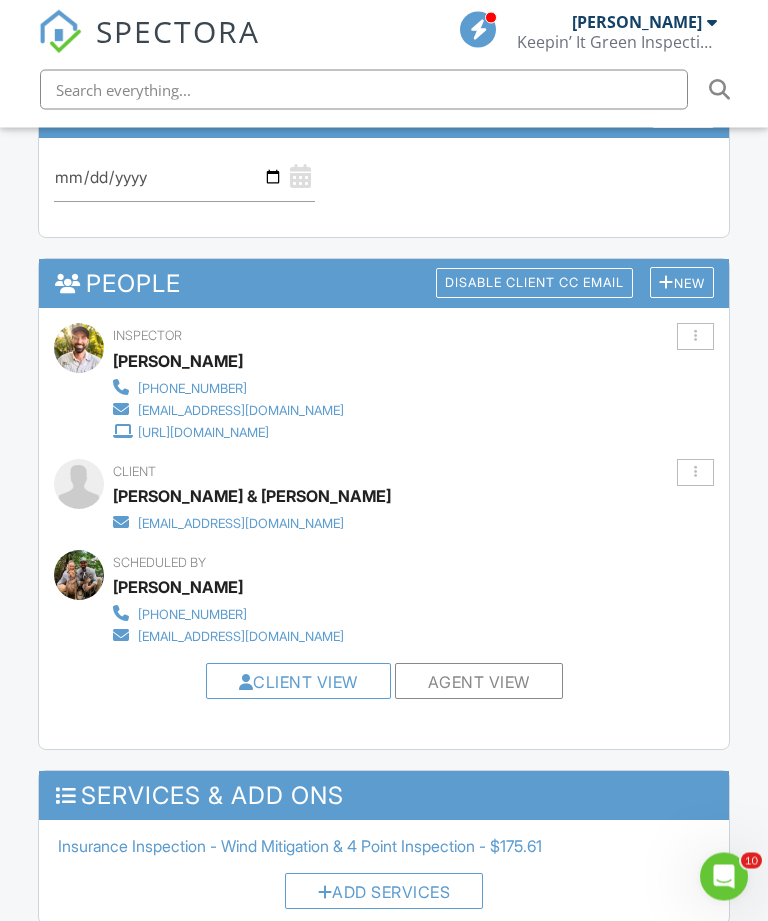 click on "New" at bounding box center [682, 283] 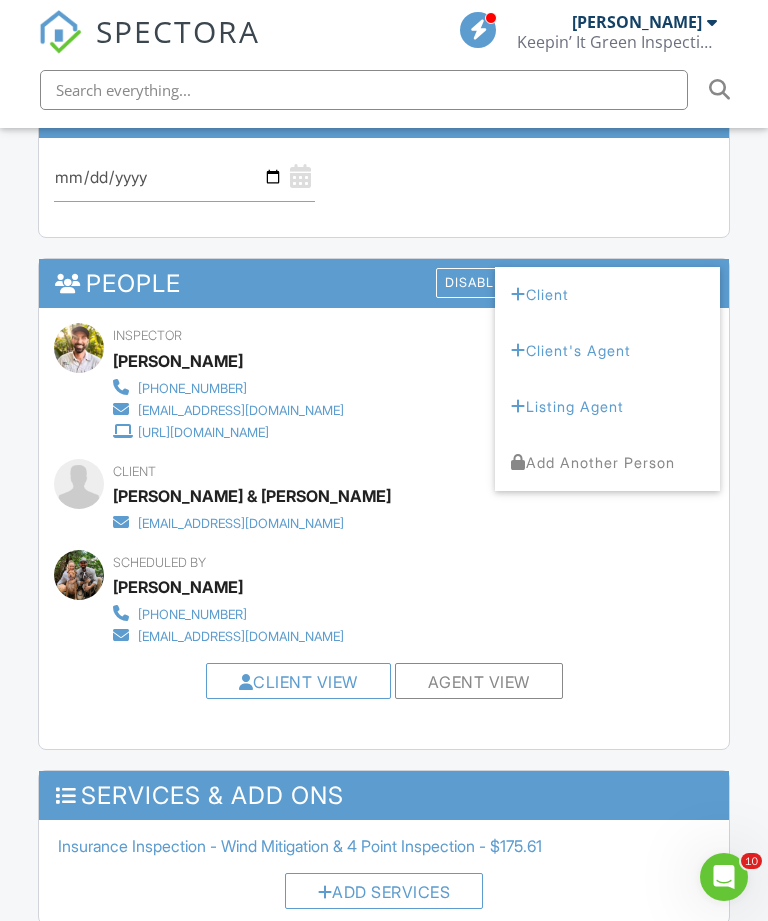 click on "Client's Agent" at bounding box center (607, 351) 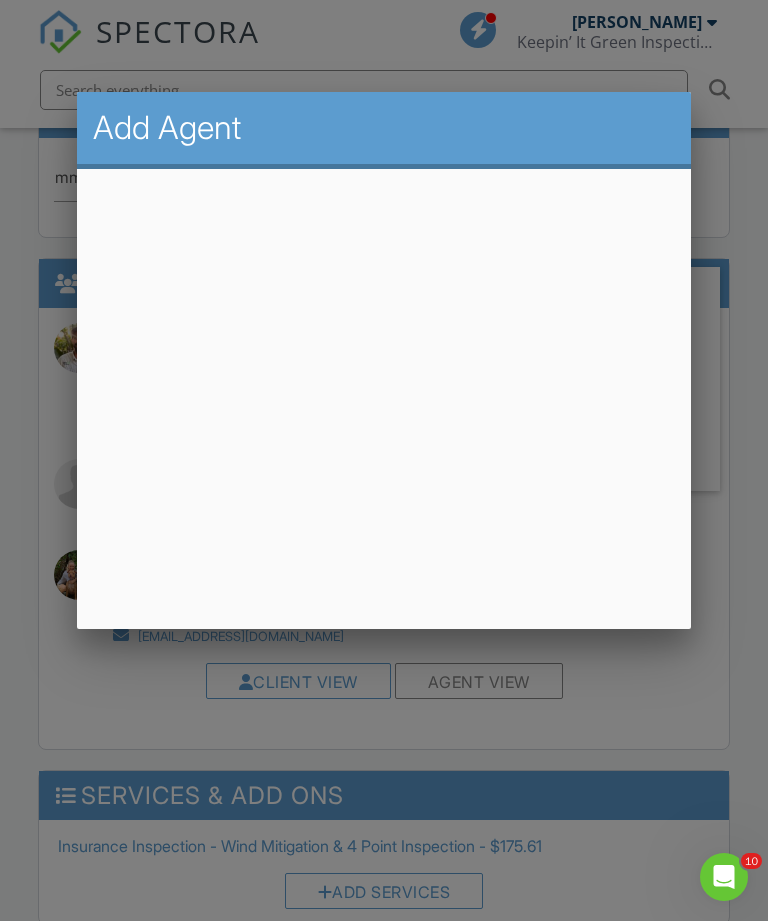 scroll, scrollTop: 2512, scrollLeft: 0, axis: vertical 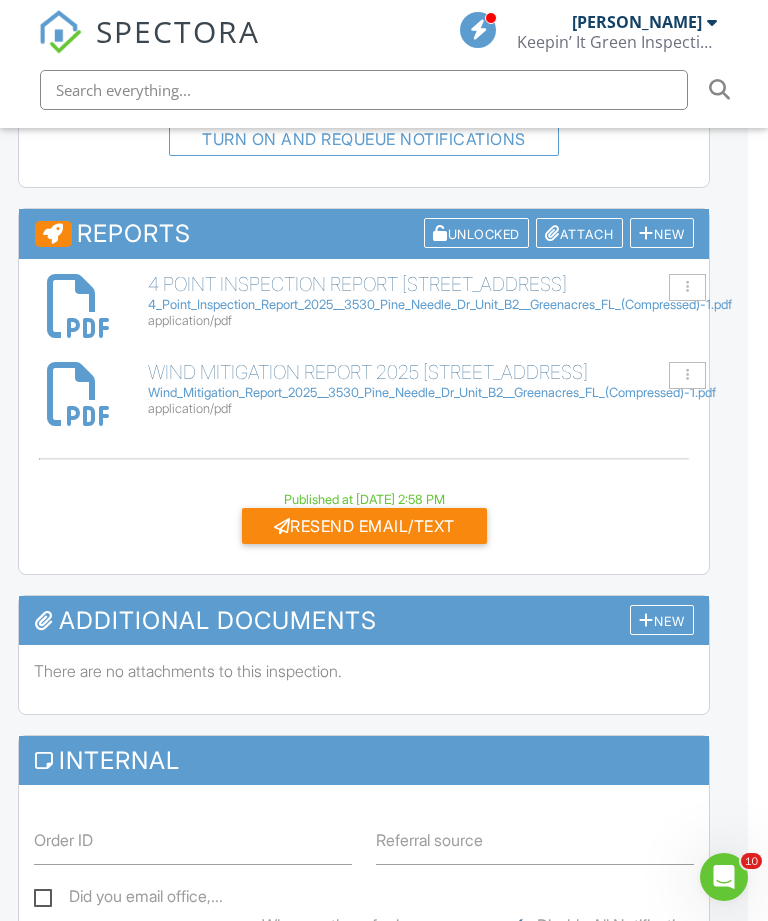 click on "Resend Email/Text" at bounding box center (364, 526) 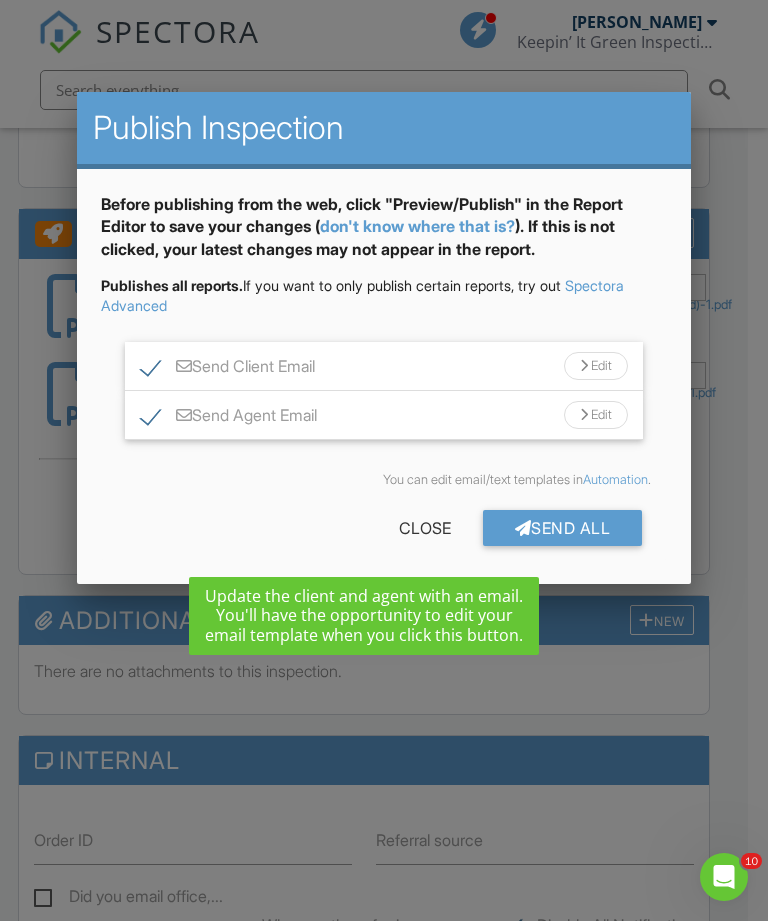 click on "Send Client Email" at bounding box center [228, 369] 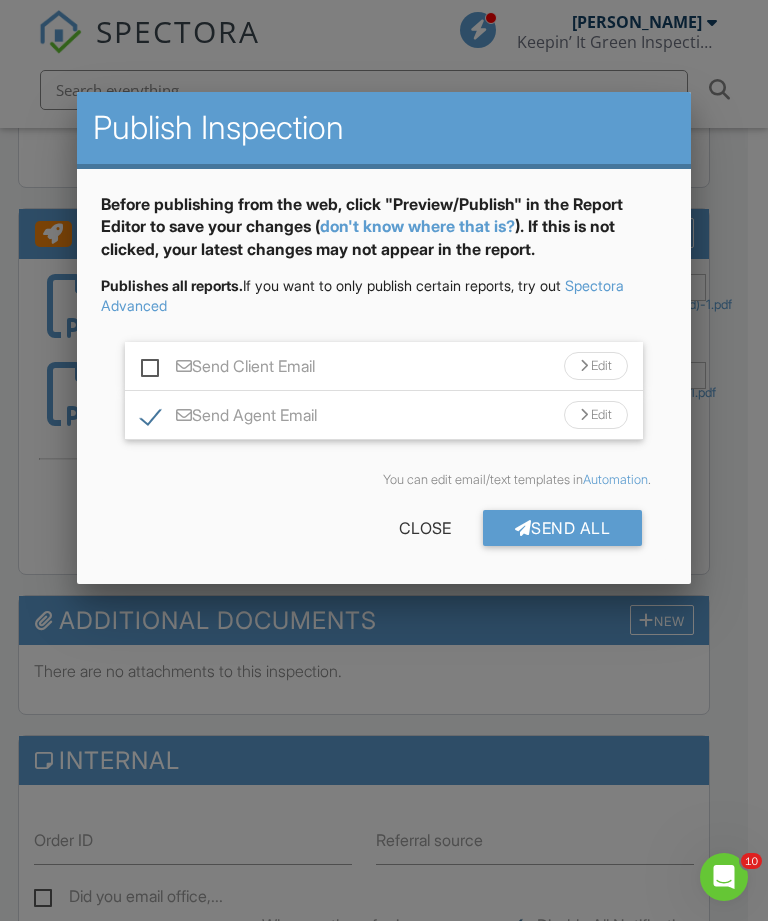 click on "Send All" at bounding box center [563, 528] 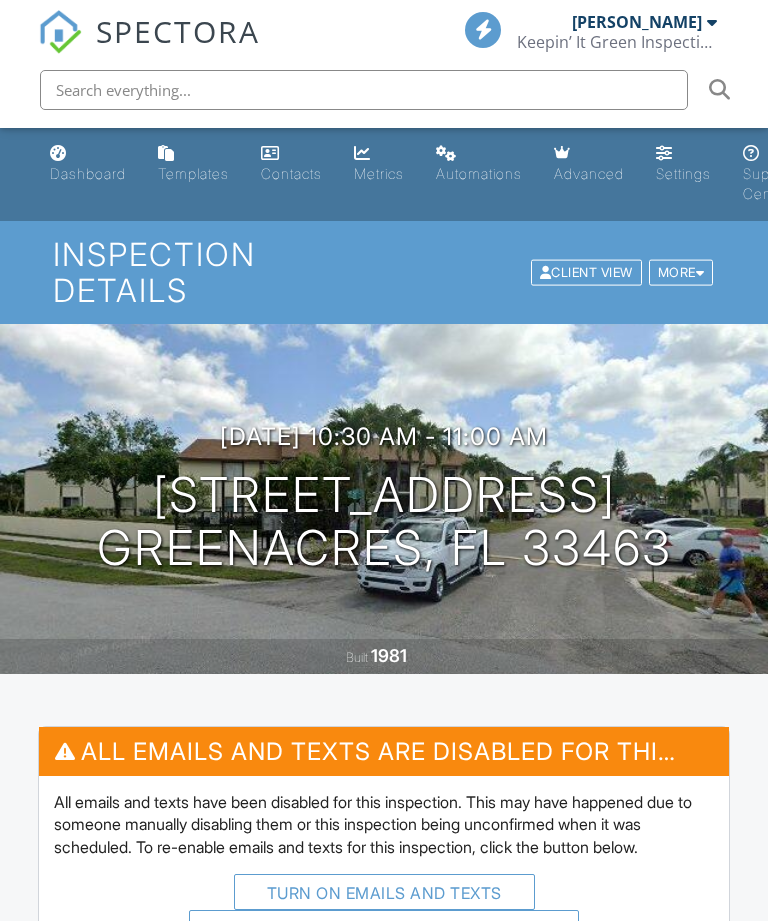 scroll, scrollTop: 790, scrollLeft: 20, axis: both 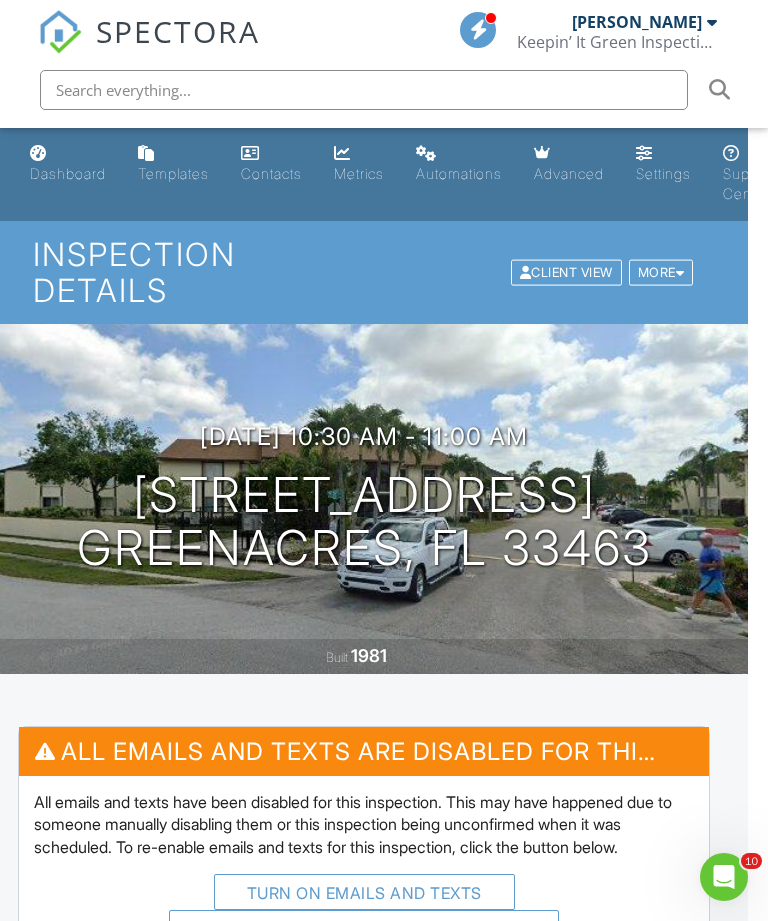 click on "[PERSON_NAME]" at bounding box center [644, 22] 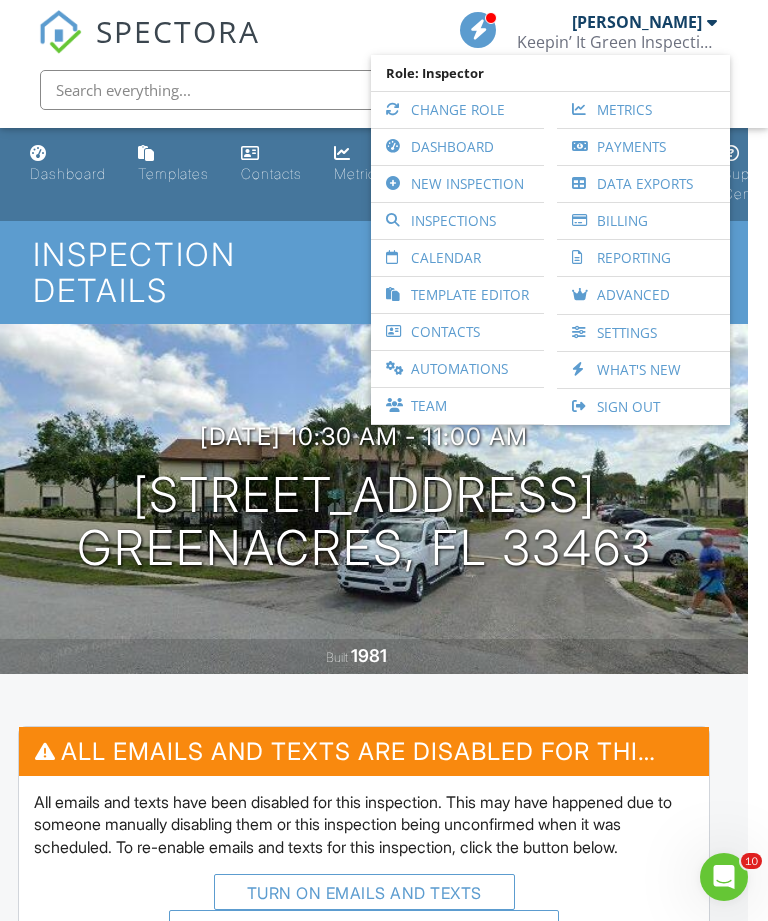 click on "Sign Out" at bounding box center [643, 407] 